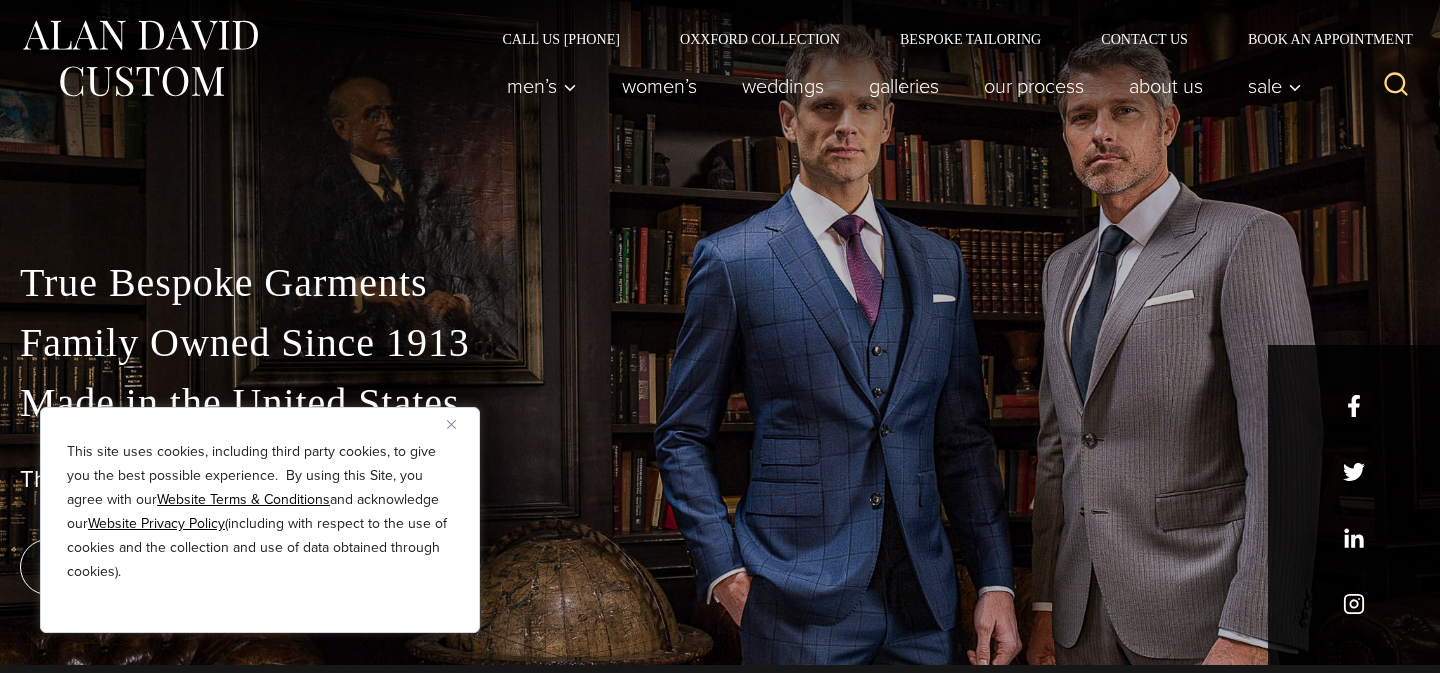 scroll, scrollTop: 46, scrollLeft: 0, axis: vertical 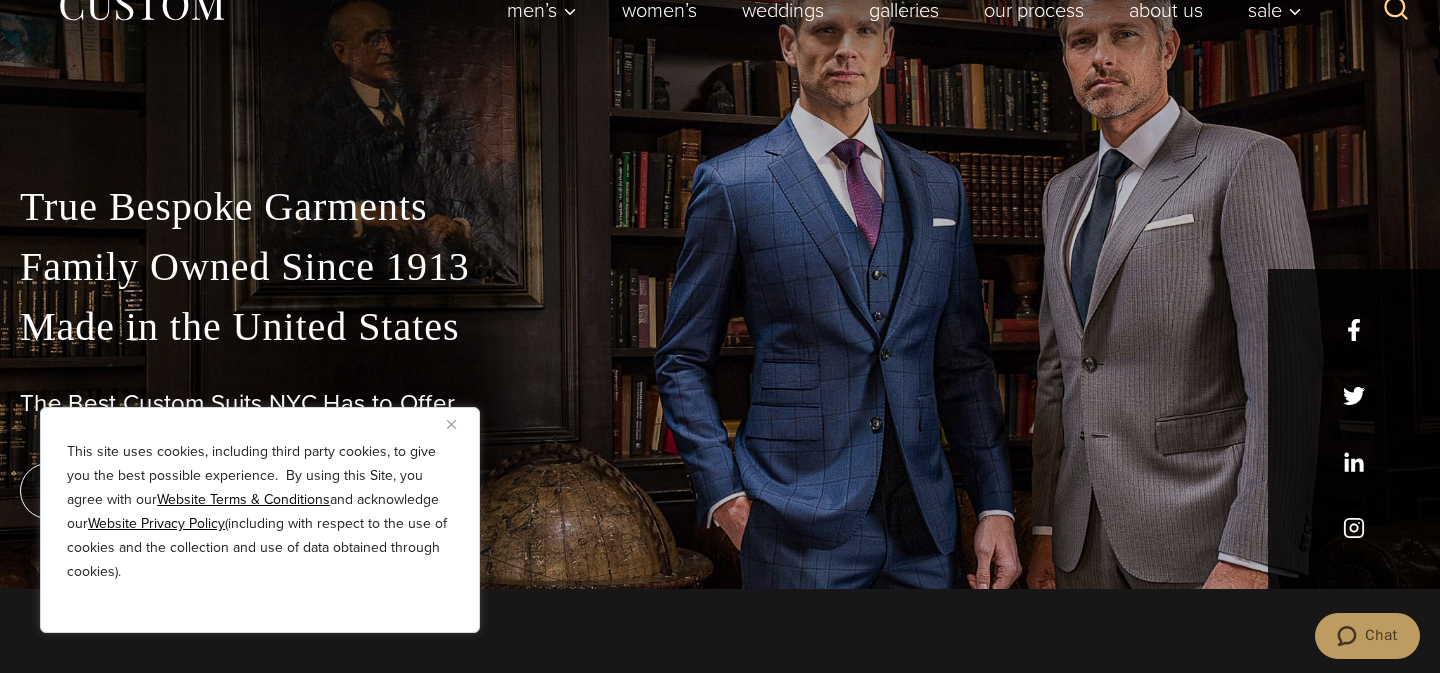 click at bounding box center [451, 424] 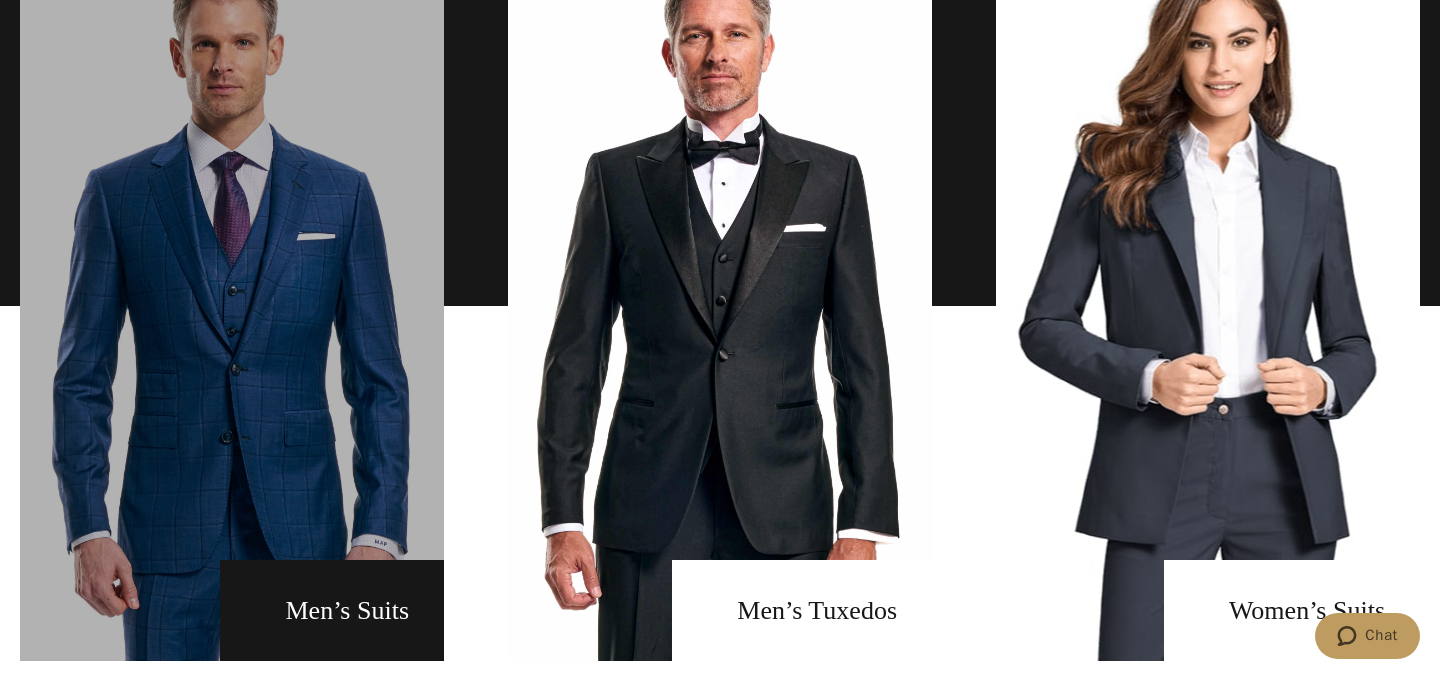 scroll, scrollTop: 1404, scrollLeft: 0, axis: vertical 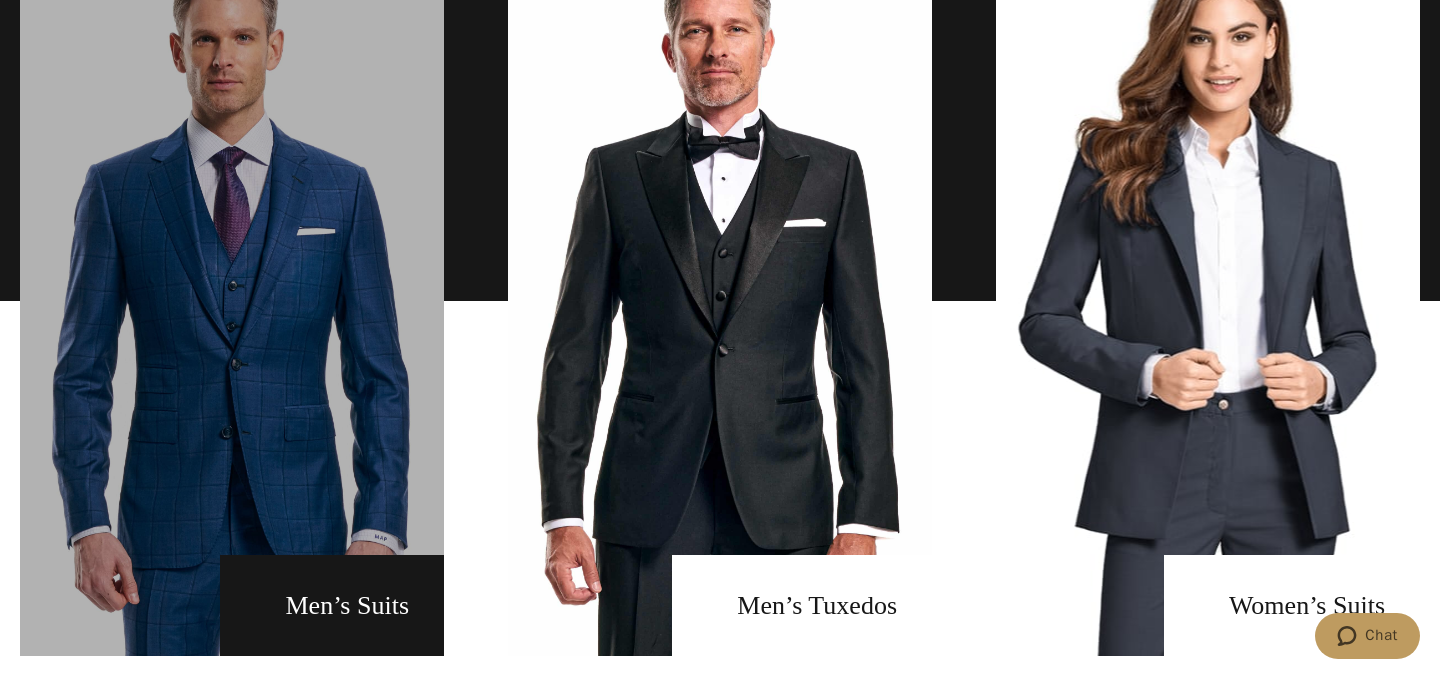 click at bounding box center [232, 301] 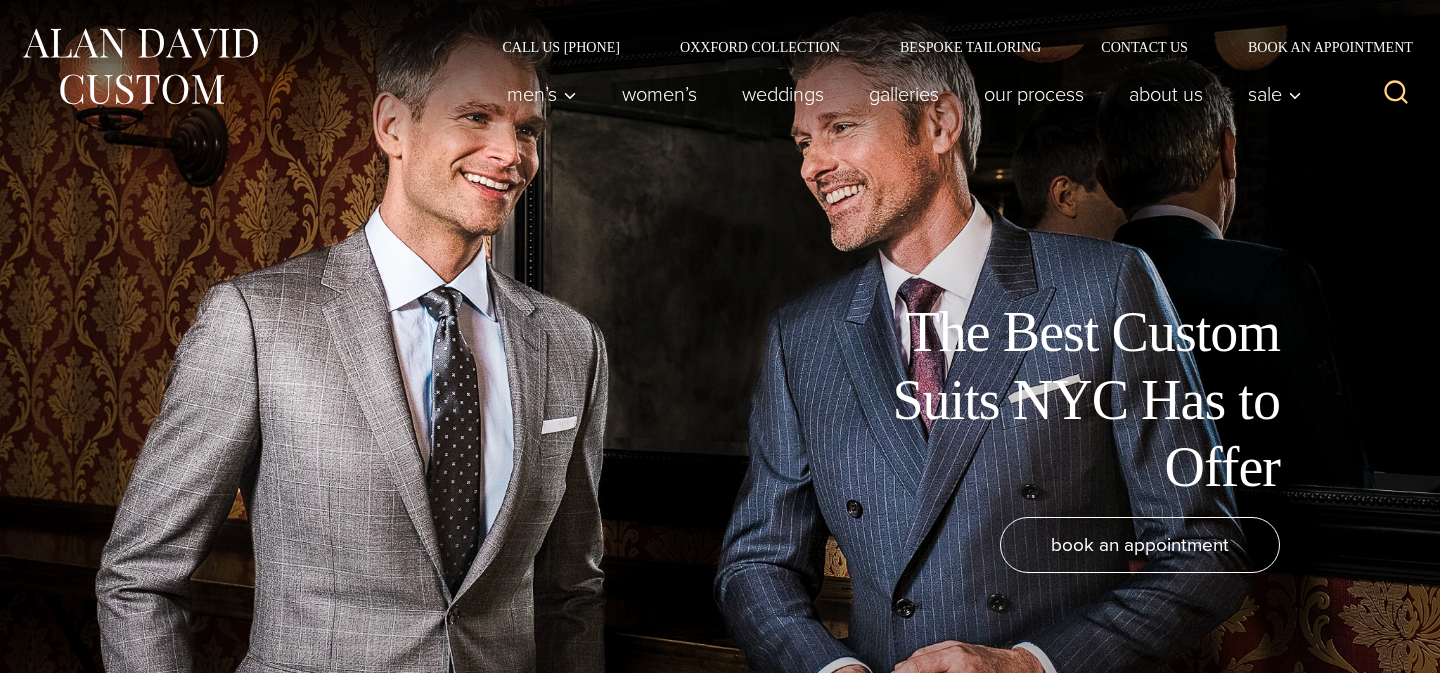 scroll, scrollTop: 0, scrollLeft: 0, axis: both 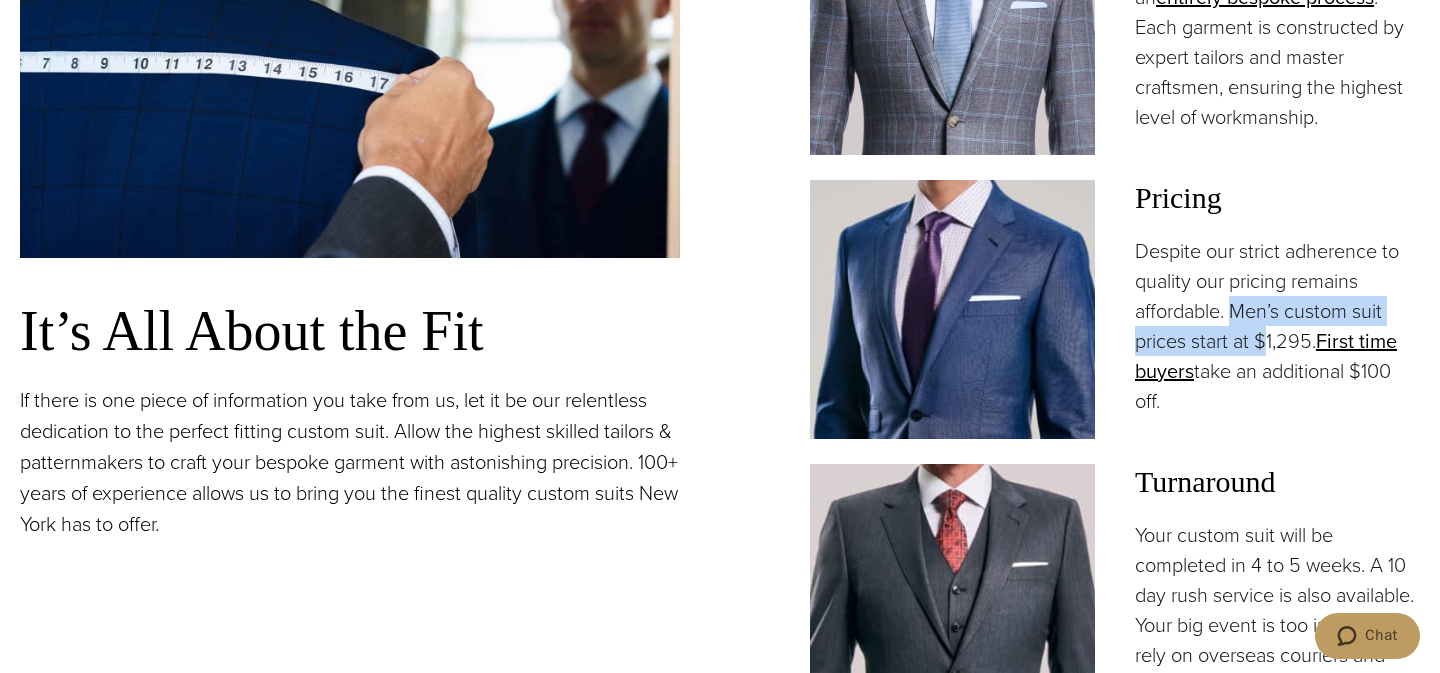 drag, startPoint x: 1232, startPoint y: 309, endPoint x: 1270, endPoint y: 343, distance: 50.990196 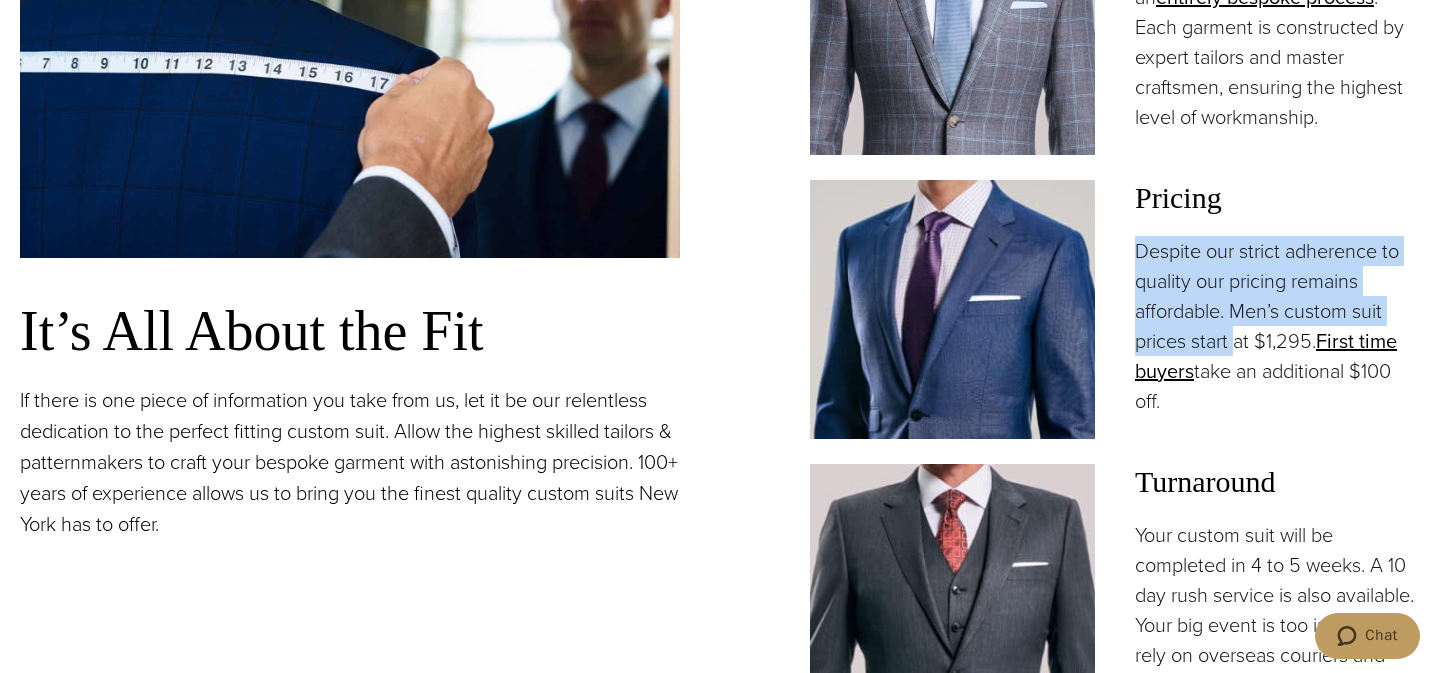 drag, startPoint x: 1125, startPoint y: 255, endPoint x: 1233, endPoint y: 343, distance: 139.31259 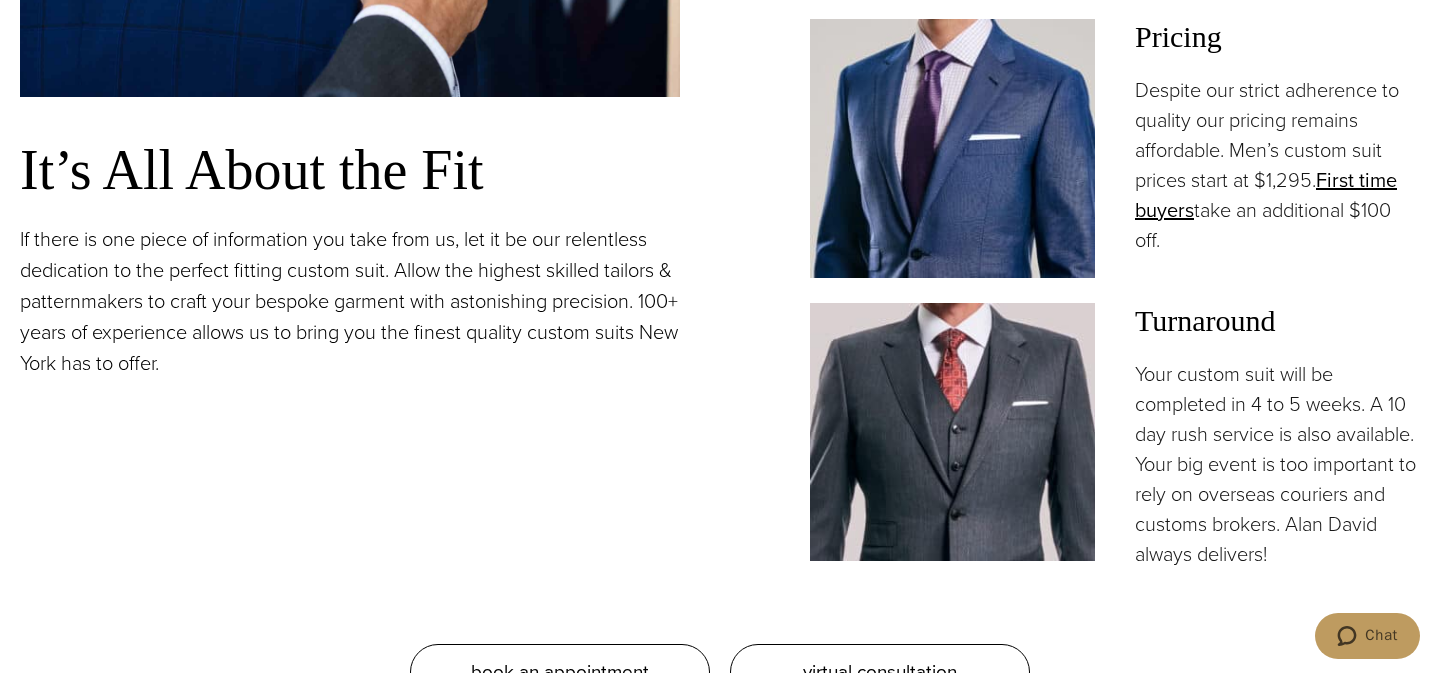 scroll, scrollTop: 1625, scrollLeft: 0, axis: vertical 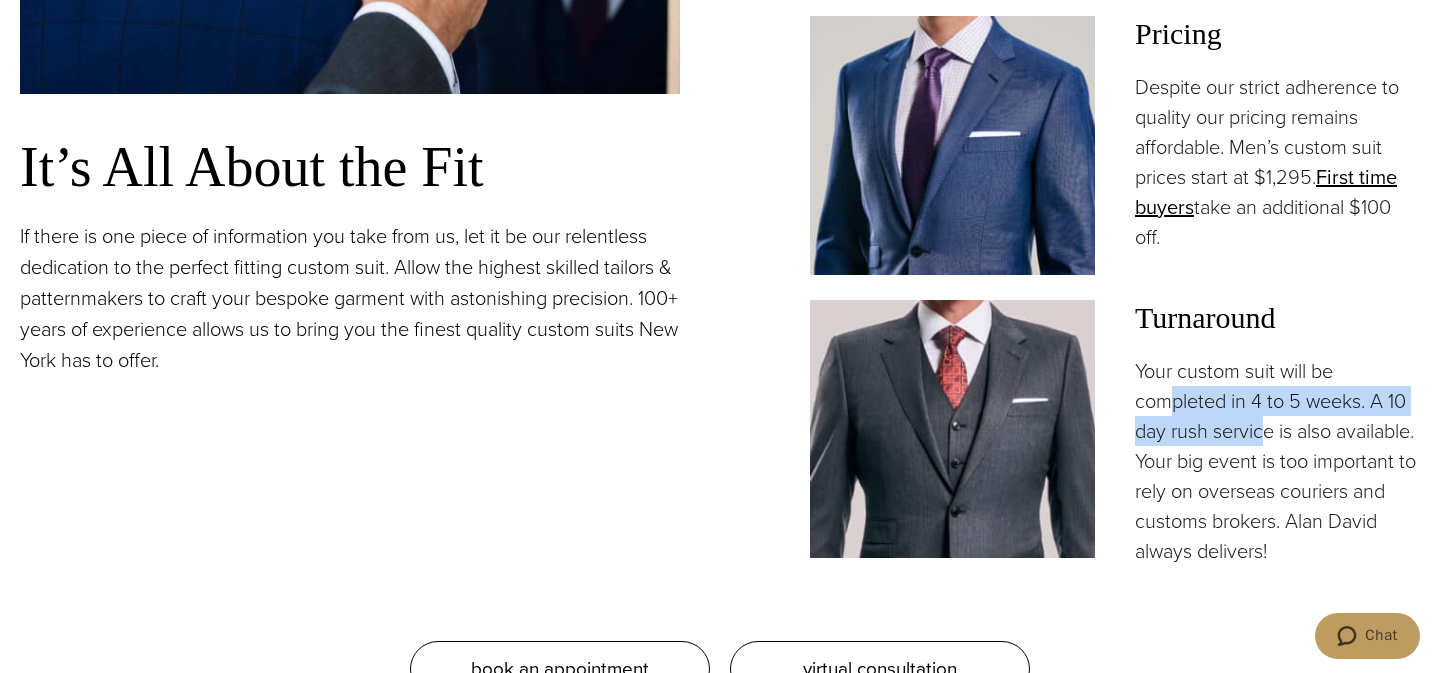 drag, startPoint x: 1167, startPoint y: 403, endPoint x: 1262, endPoint y: 442, distance: 102.69372 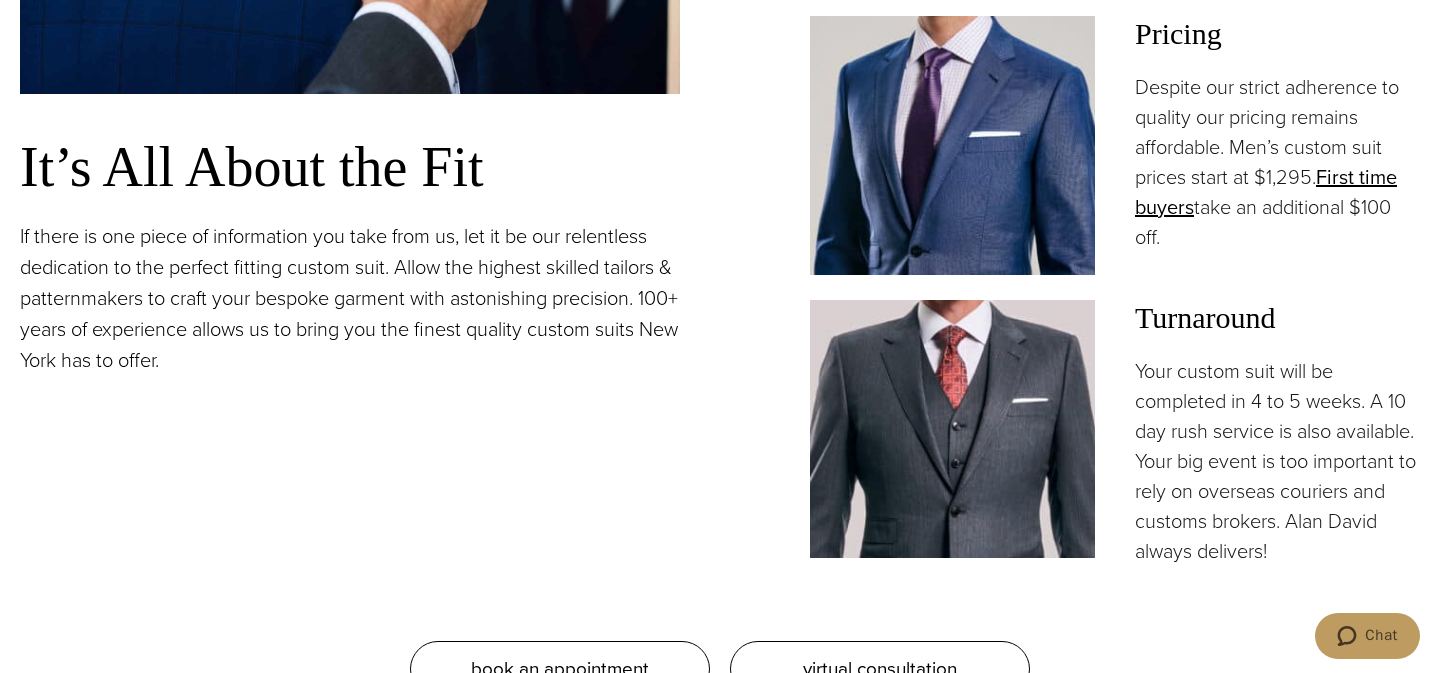 click on "Your custom suit will be completed in 4 to 5 weeks. A 10 day rush service is also available. Your big event is too important to rely on overseas couriers and customs brokers. Alan David always delivers!" at bounding box center (1277, 461) 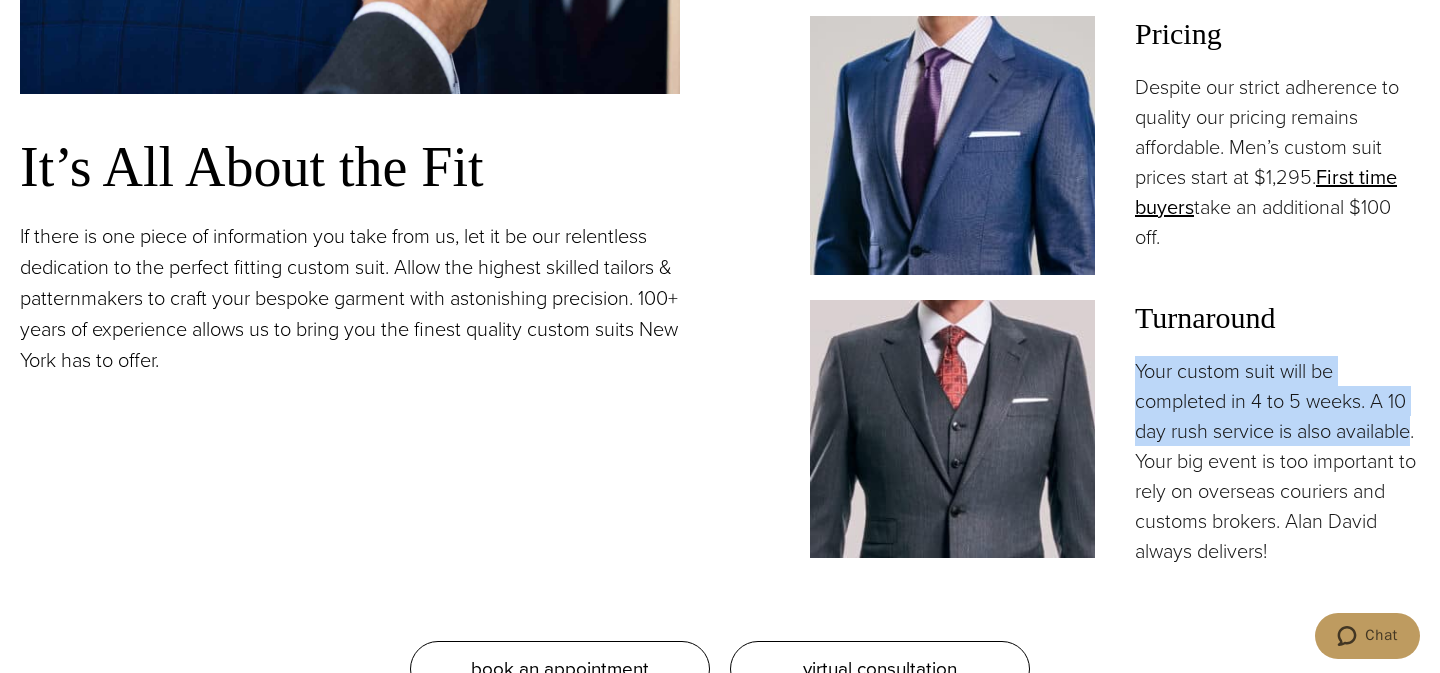 drag, startPoint x: 1135, startPoint y: 367, endPoint x: 1210, endPoint y: 452, distance: 113.35784 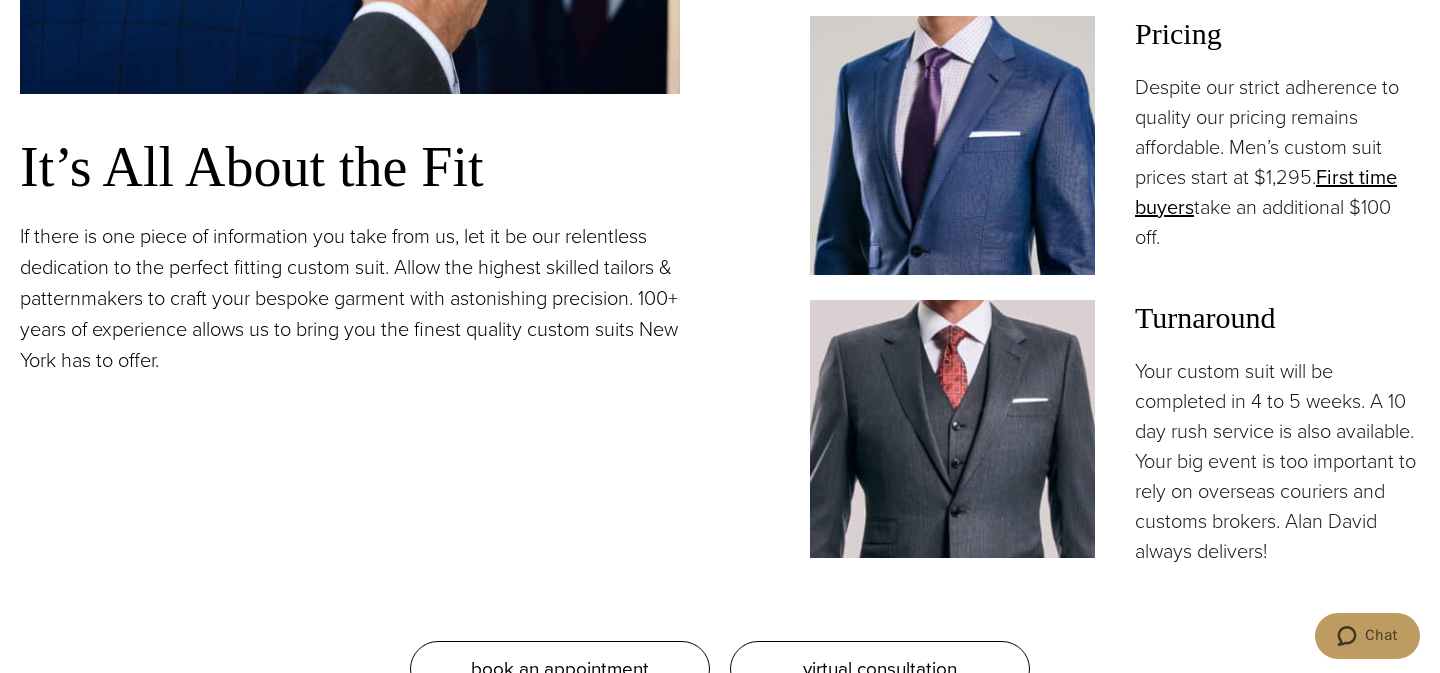 click on "Your custom suit will be completed in 4 to 5 weeks. A 10 day rush service is also available. Your big event is too important to rely on overseas couriers and customs brokers. Alan David always delivers!" at bounding box center [1277, 461] 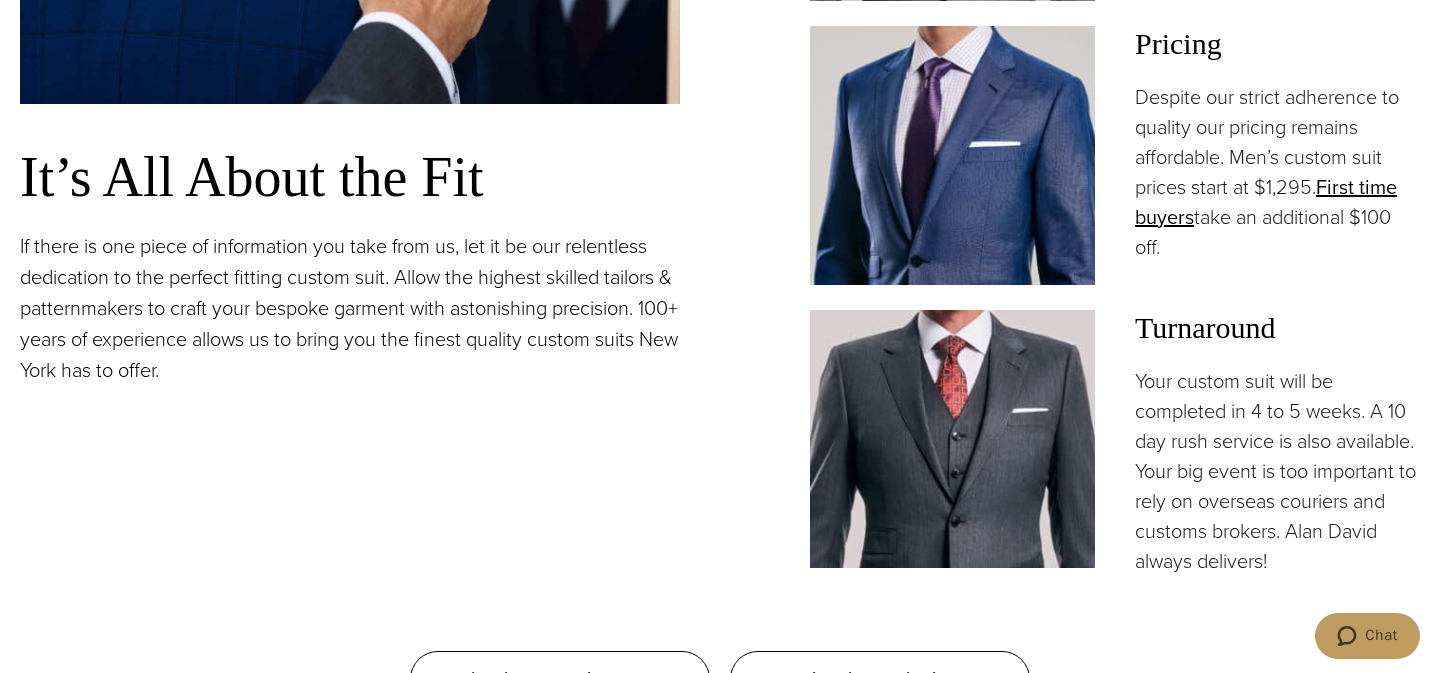 scroll, scrollTop: 1617, scrollLeft: 0, axis: vertical 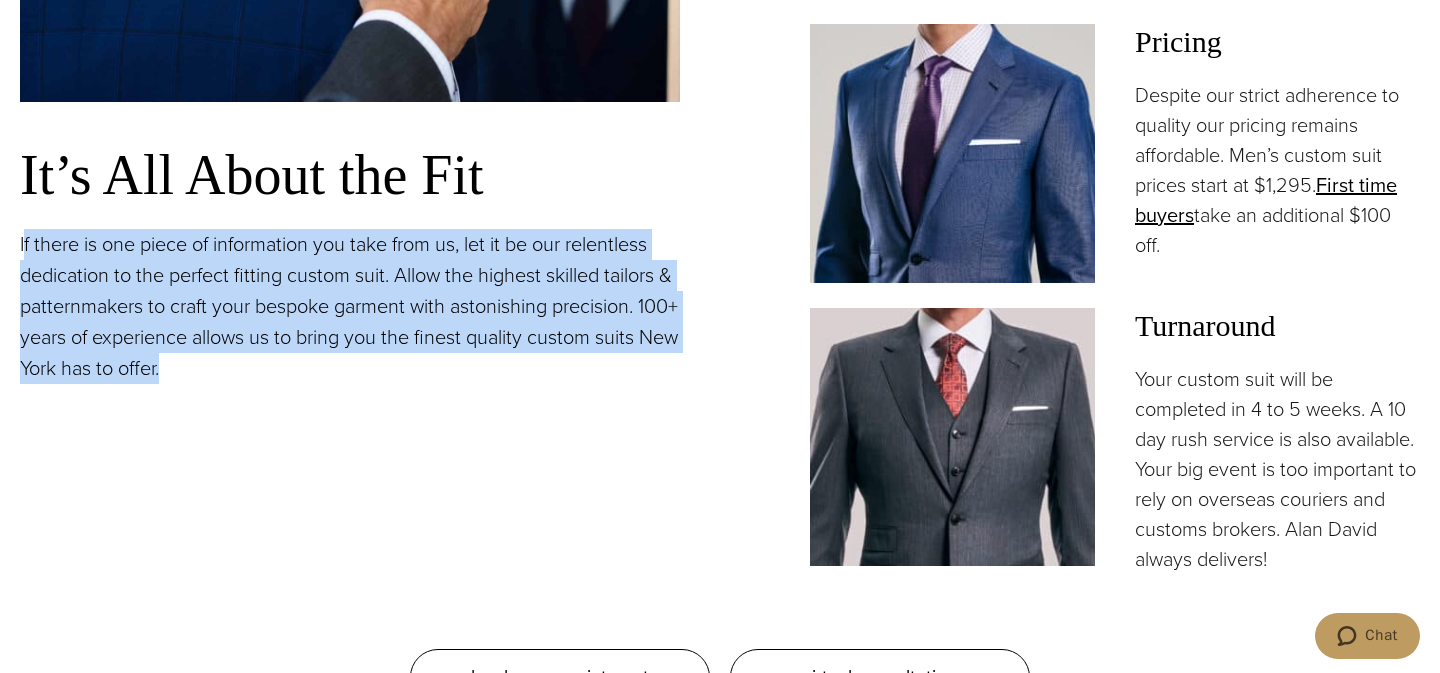drag, startPoint x: 295, startPoint y: 403, endPoint x: 22, endPoint y: 240, distance: 317.9591 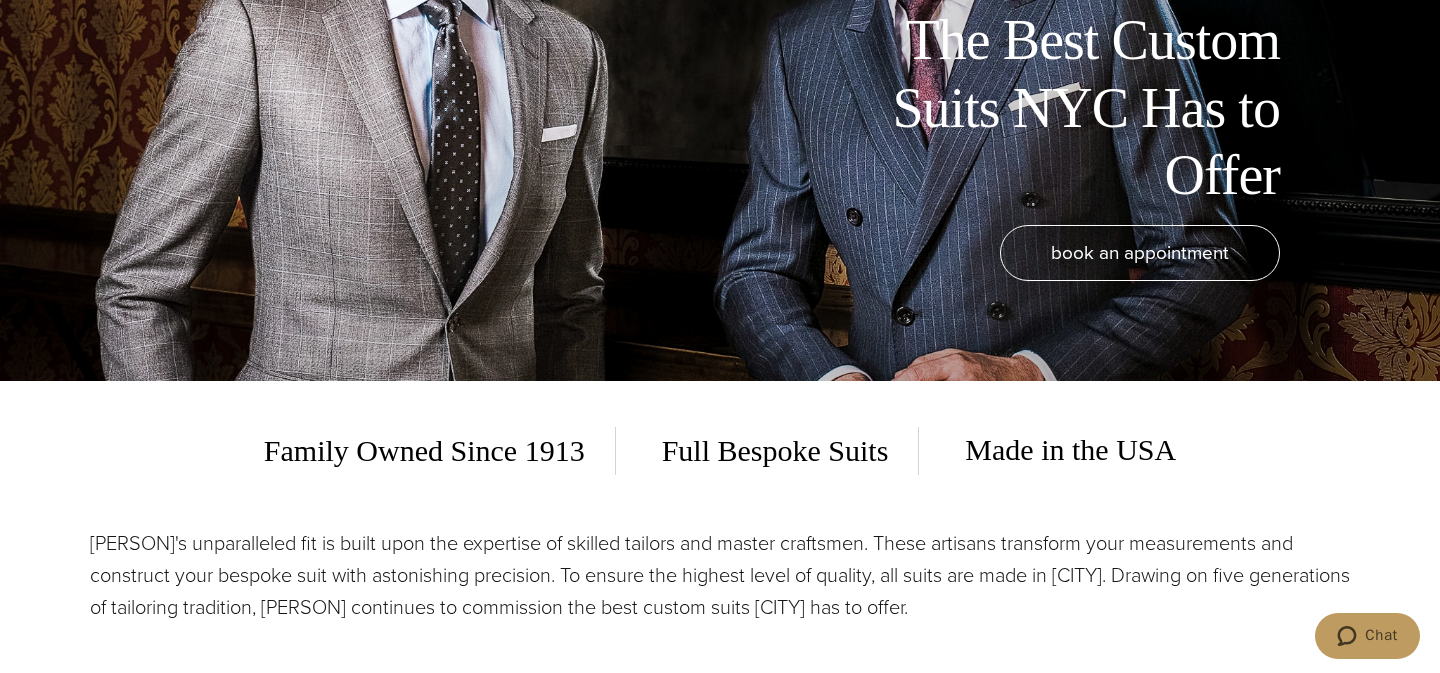 scroll, scrollTop: 0, scrollLeft: 0, axis: both 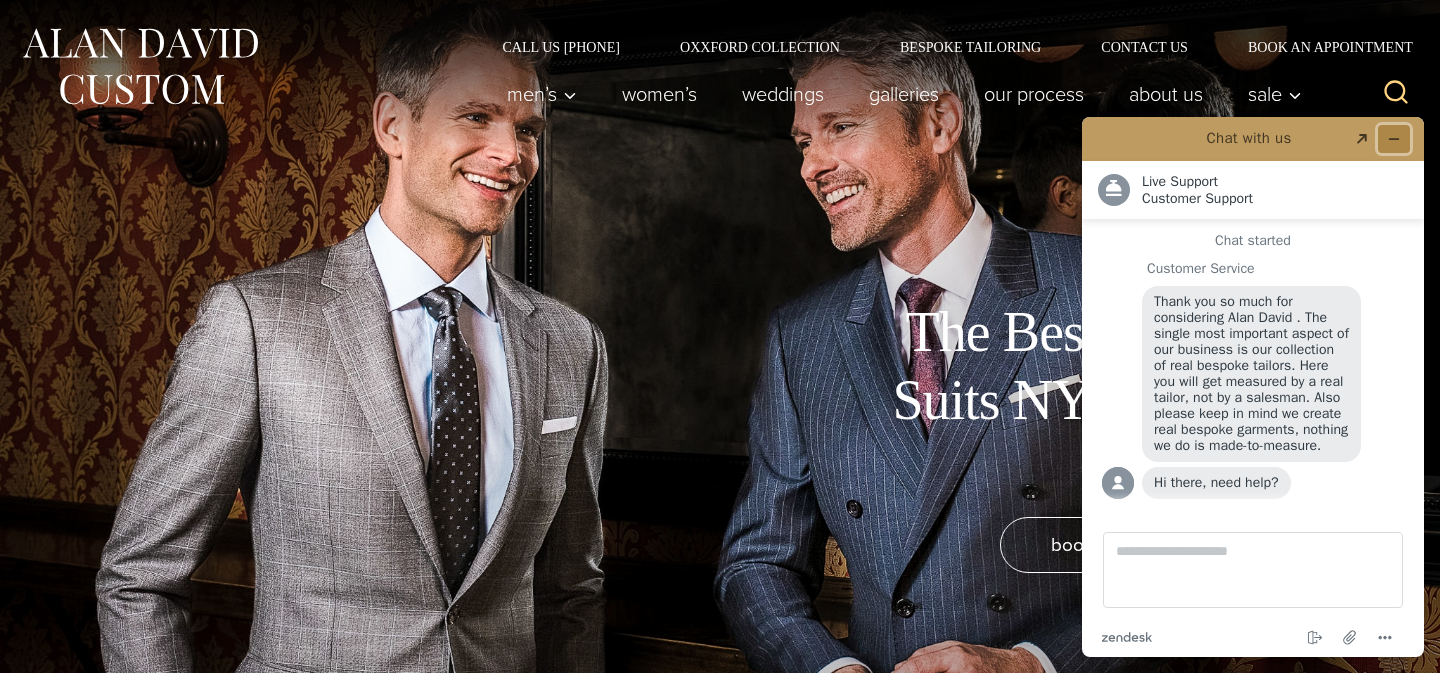 click 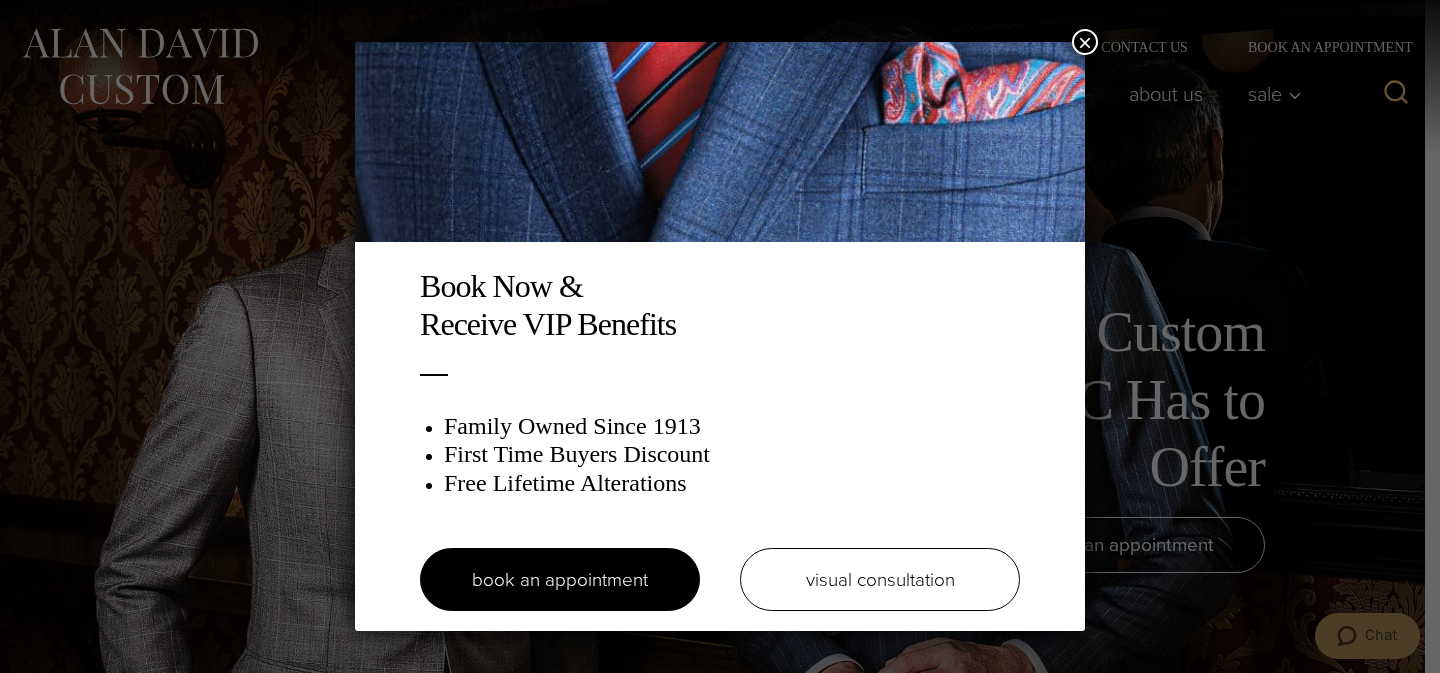 click on "×" at bounding box center [1085, 42] 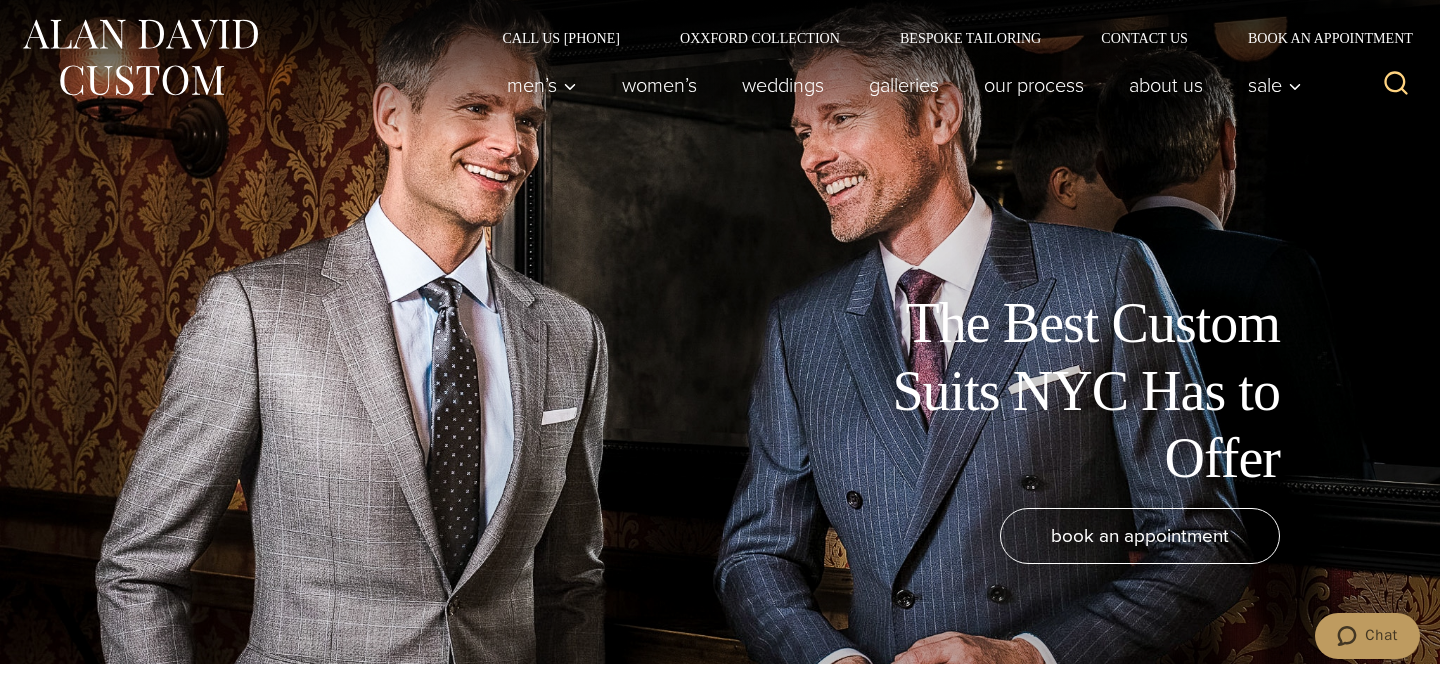 scroll, scrollTop: 0, scrollLeft: 0, axis: both 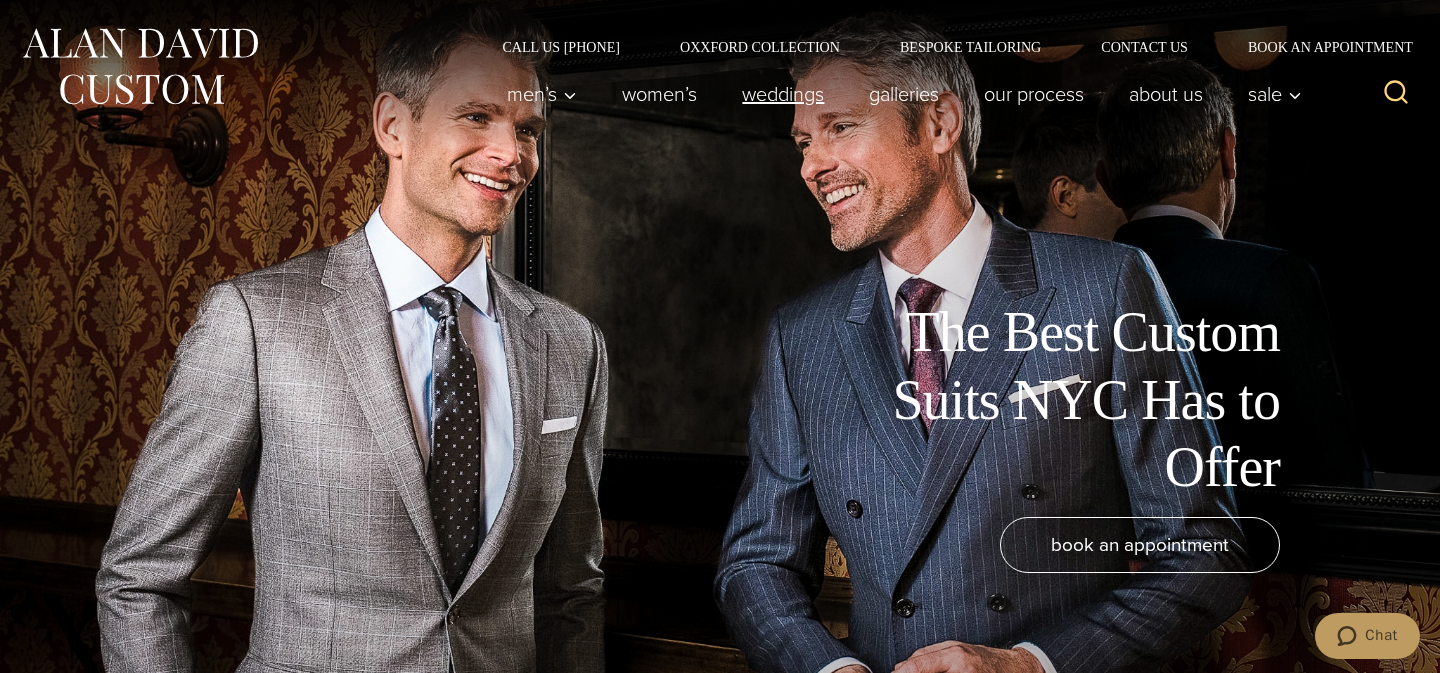 click on "weddings" at bounding box center (783, 94) 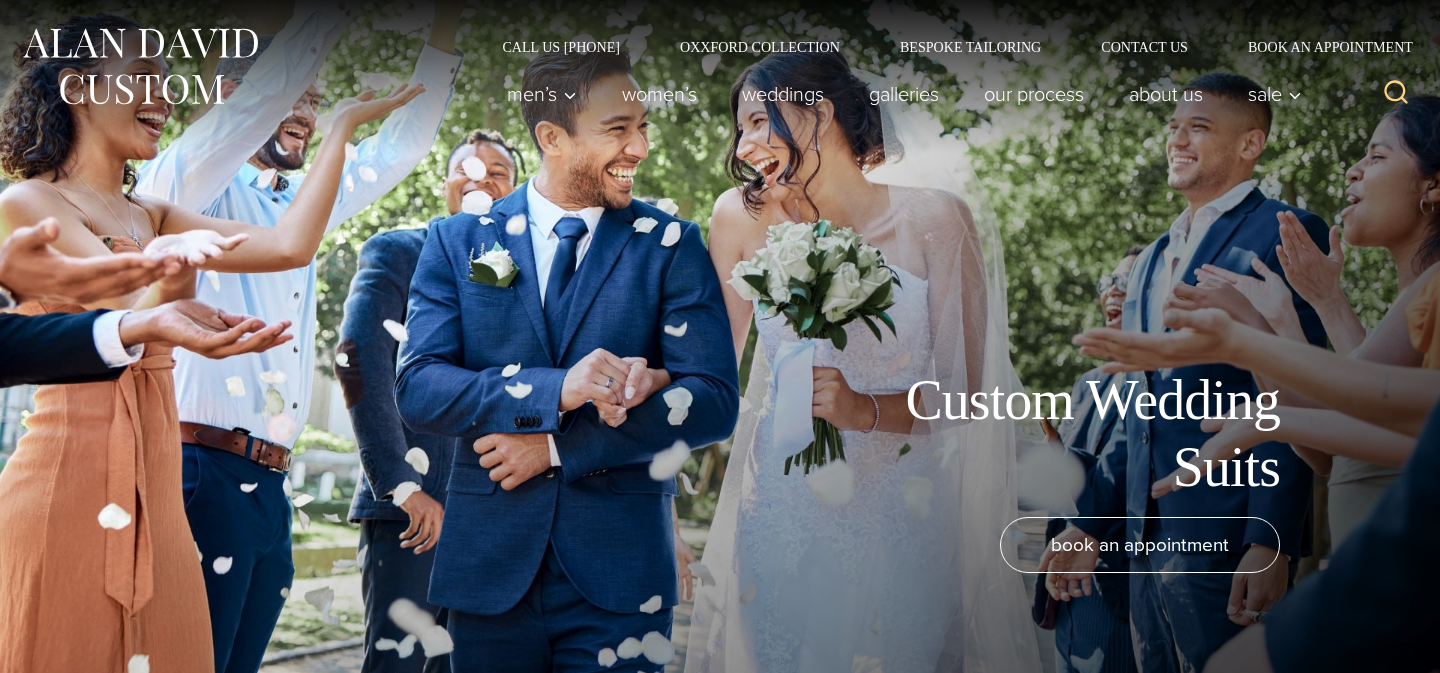 scroll, scrollTop: 0, scrollLeft: 0, axis: both 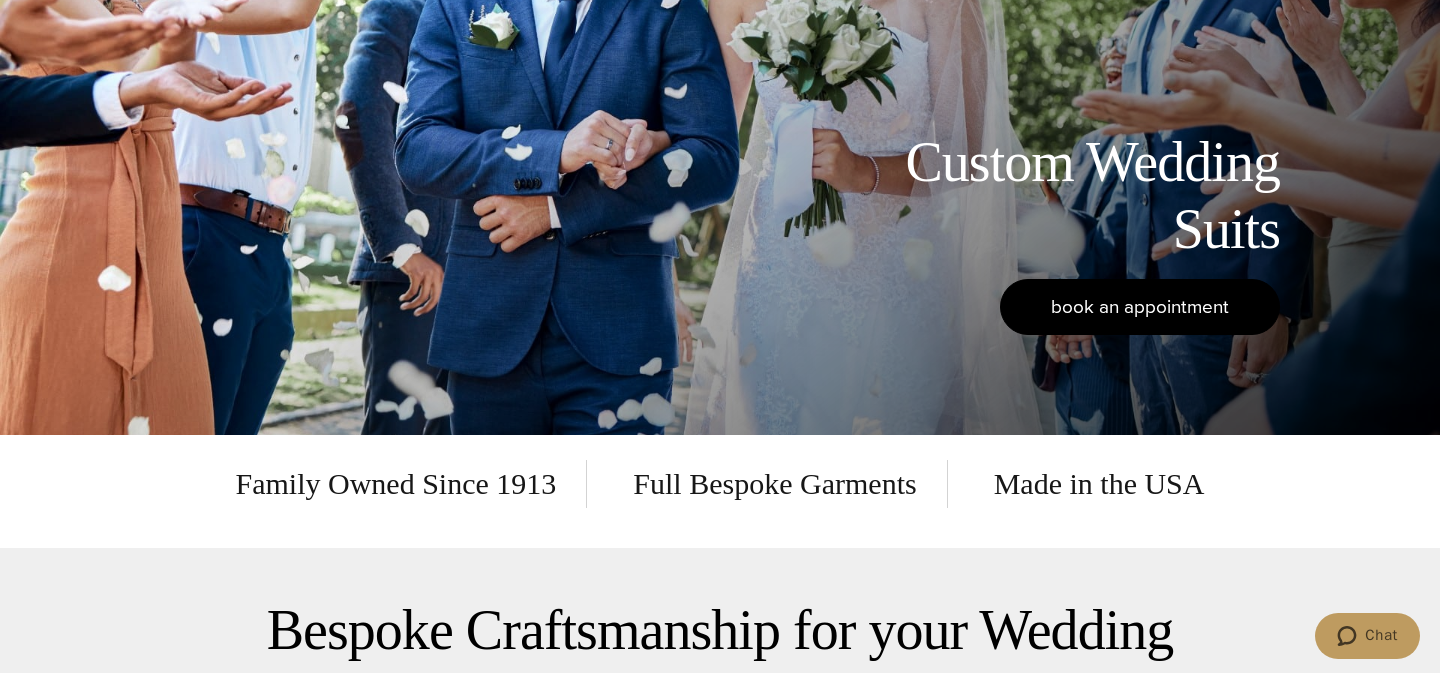 click on "book an appointment" at bounding box center [1140, 306] 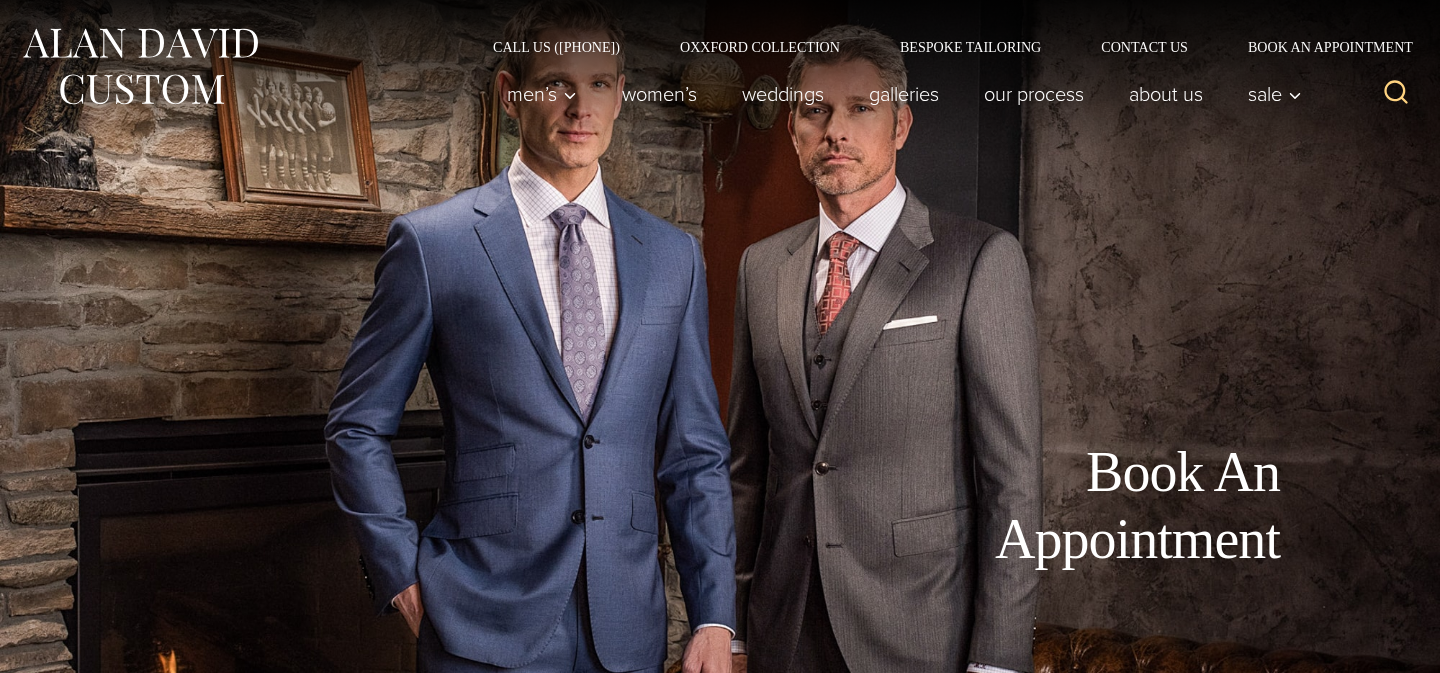 scroll, scrollTop: 0, scrollLeft: 0, axis: both 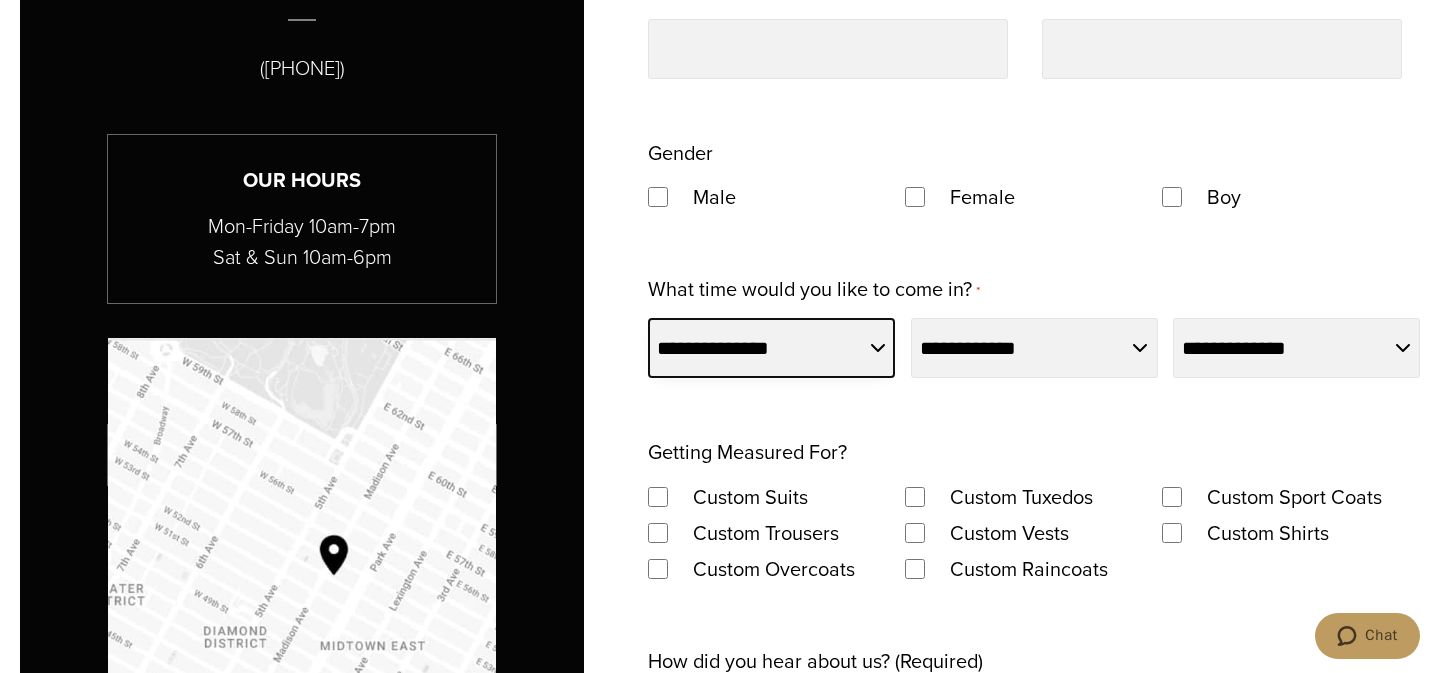 click on "**********" at bounding box center [771, 348] 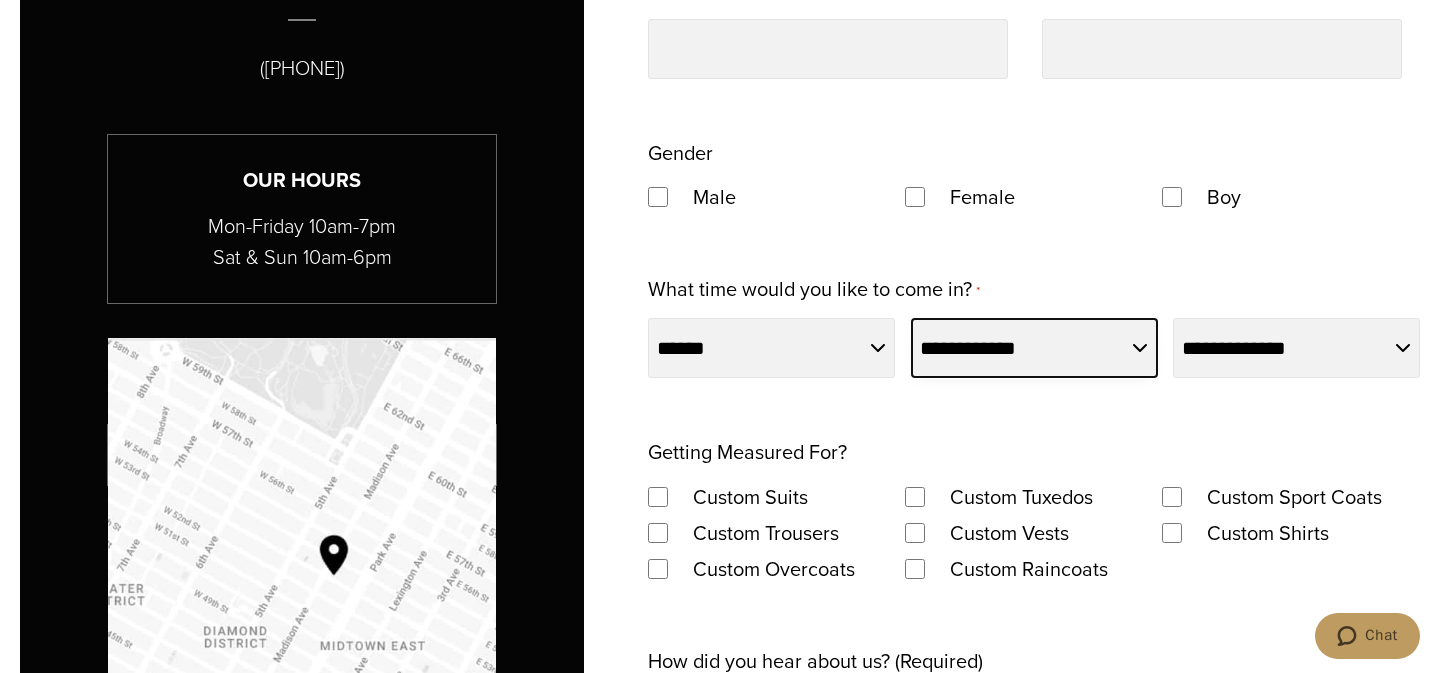 click on "**********" at bounding box center (1034, 348) 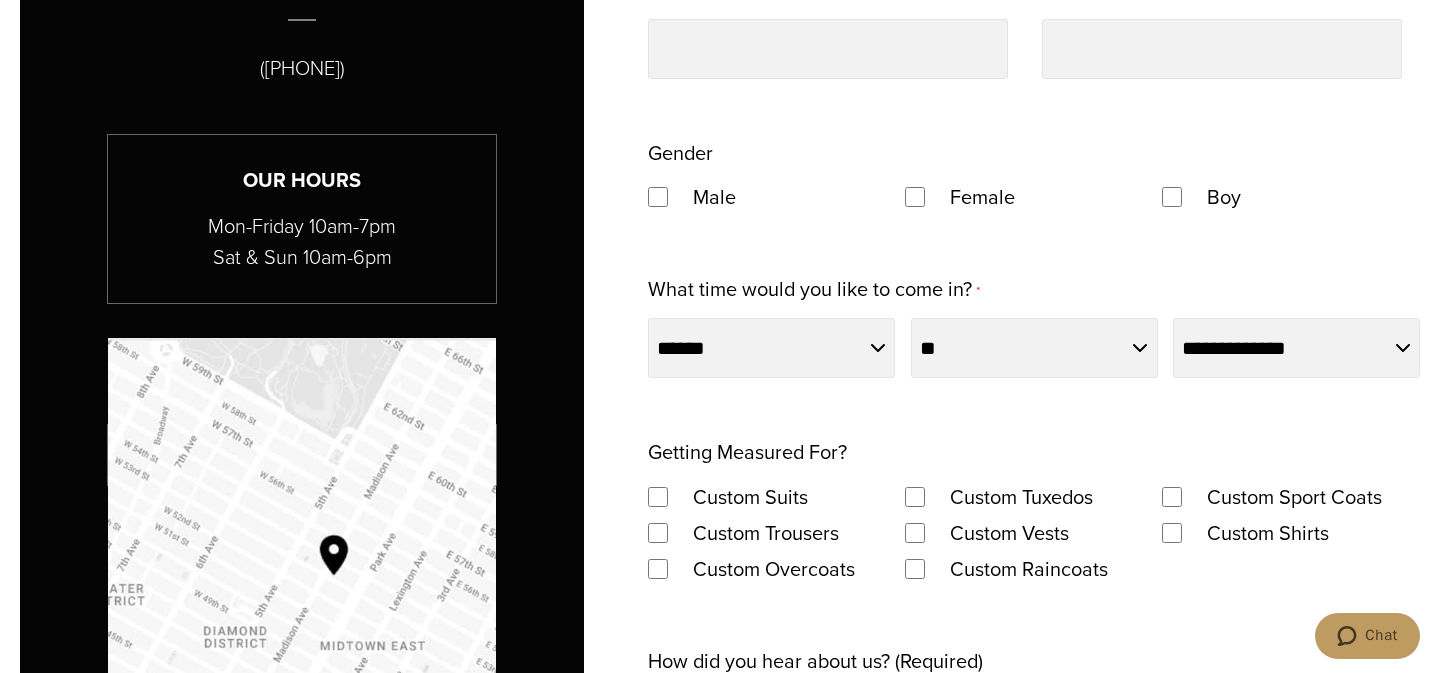 click on "**********" at bounding box center (1296, 348) 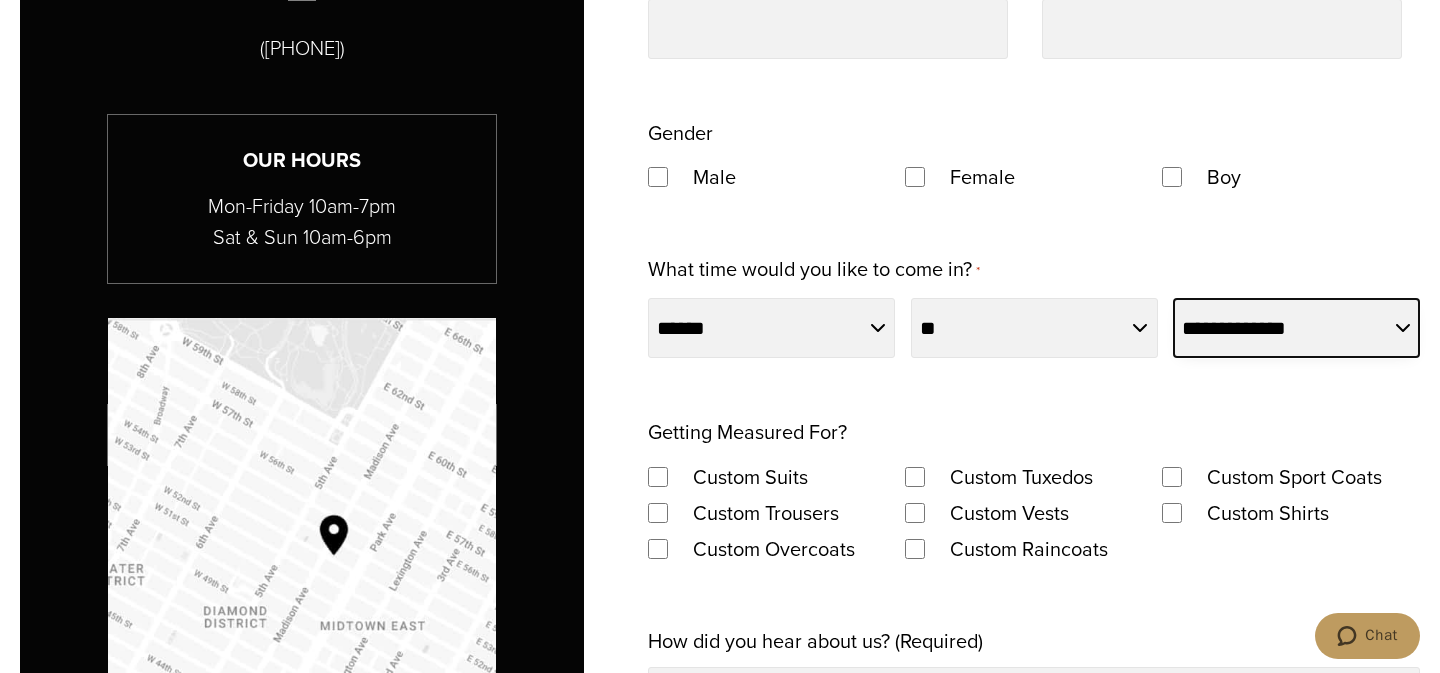 scroll, scrollTop: 1217, scrollLeft: 0, axis: vertical 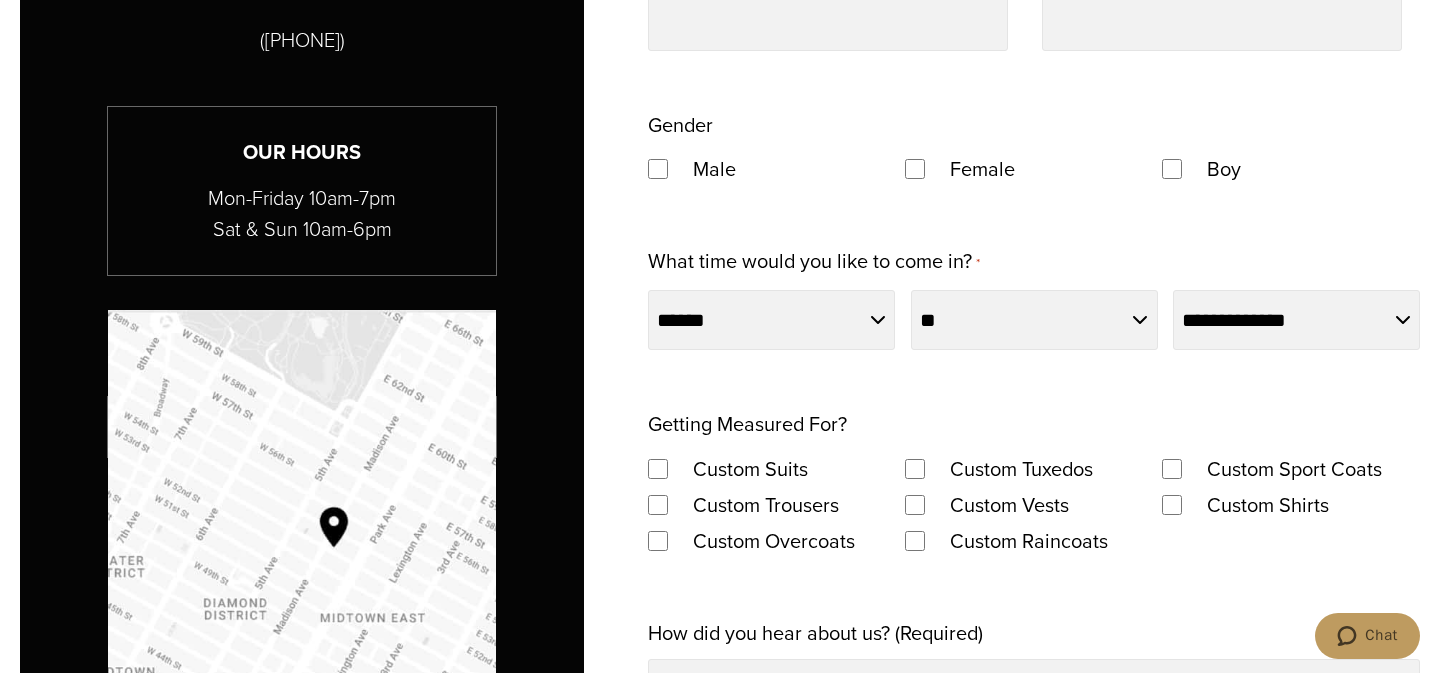 click on "Male" at bounding box center [776, 169] 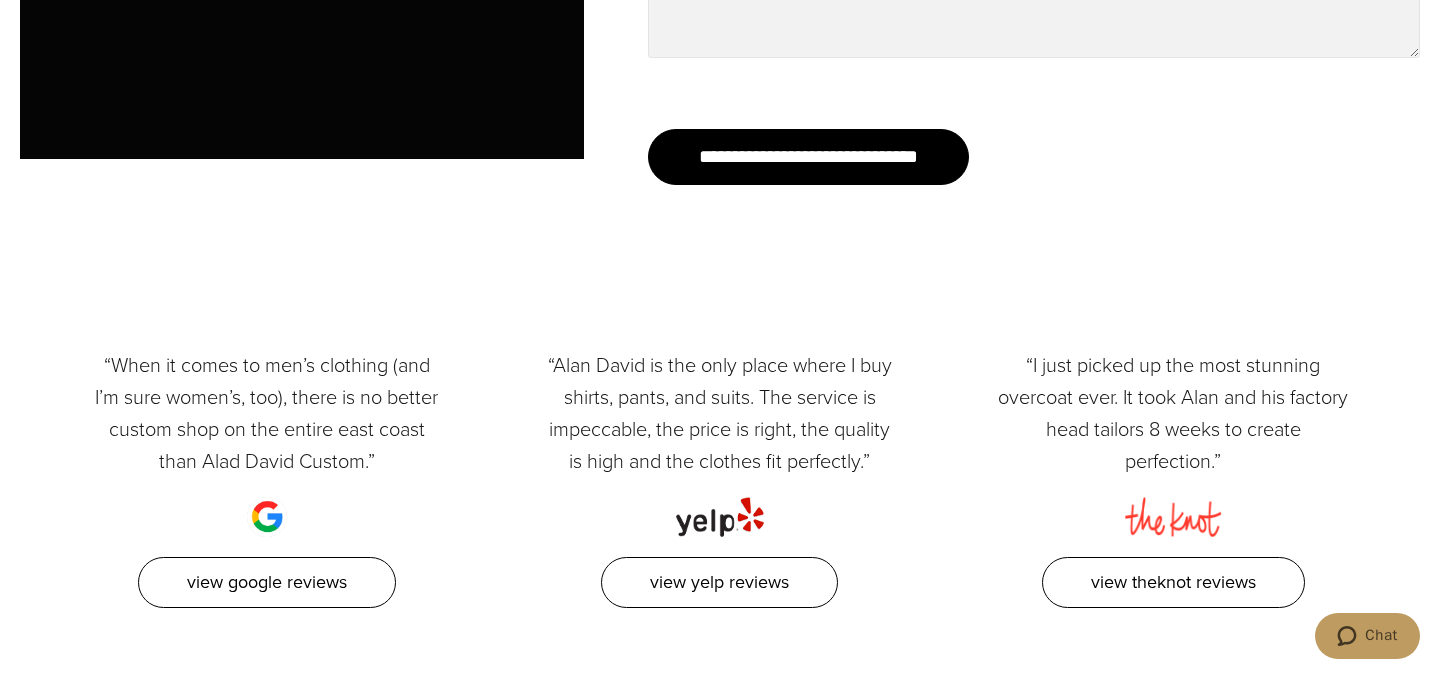 scroll, scrollTop: 2391, scrollLeft: 0, axis: vertical 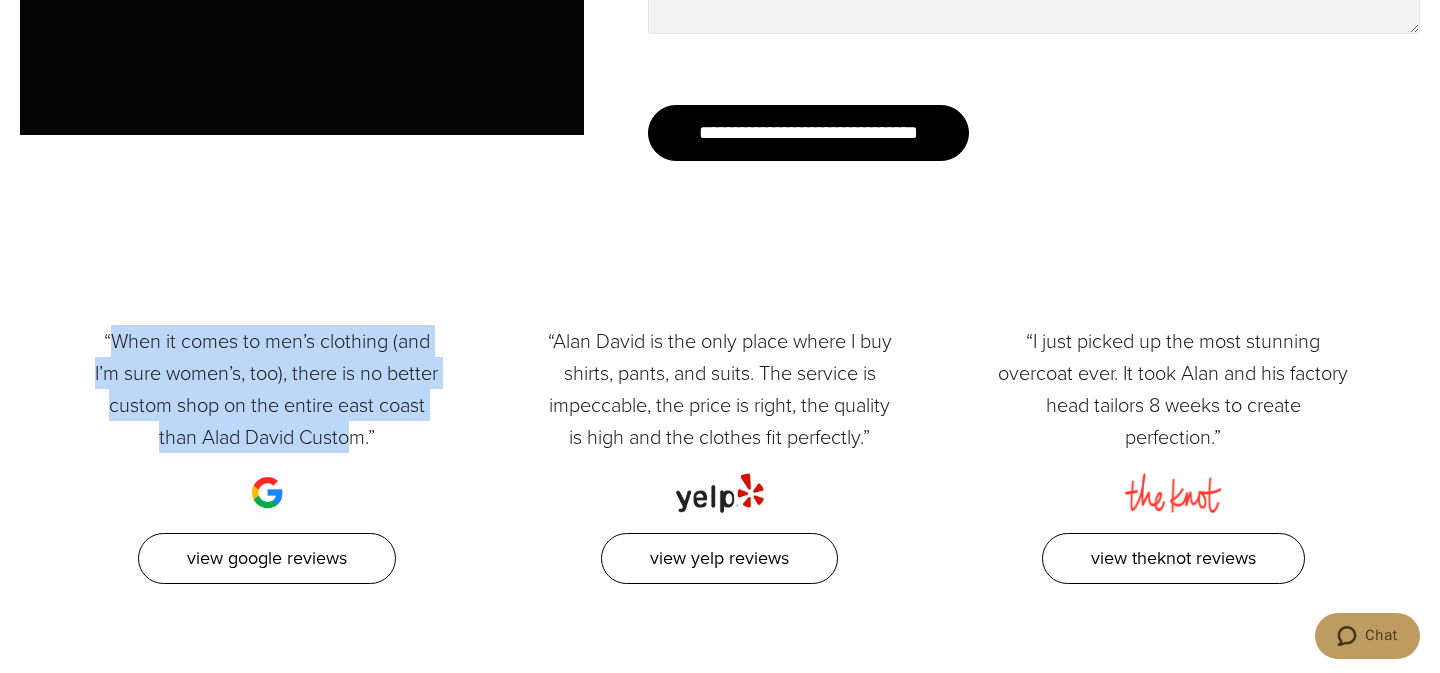 drag, startPoint x: 117, startPoint y: 341, endPoint x: 362, endPoint y: 435, distance: 262.4138 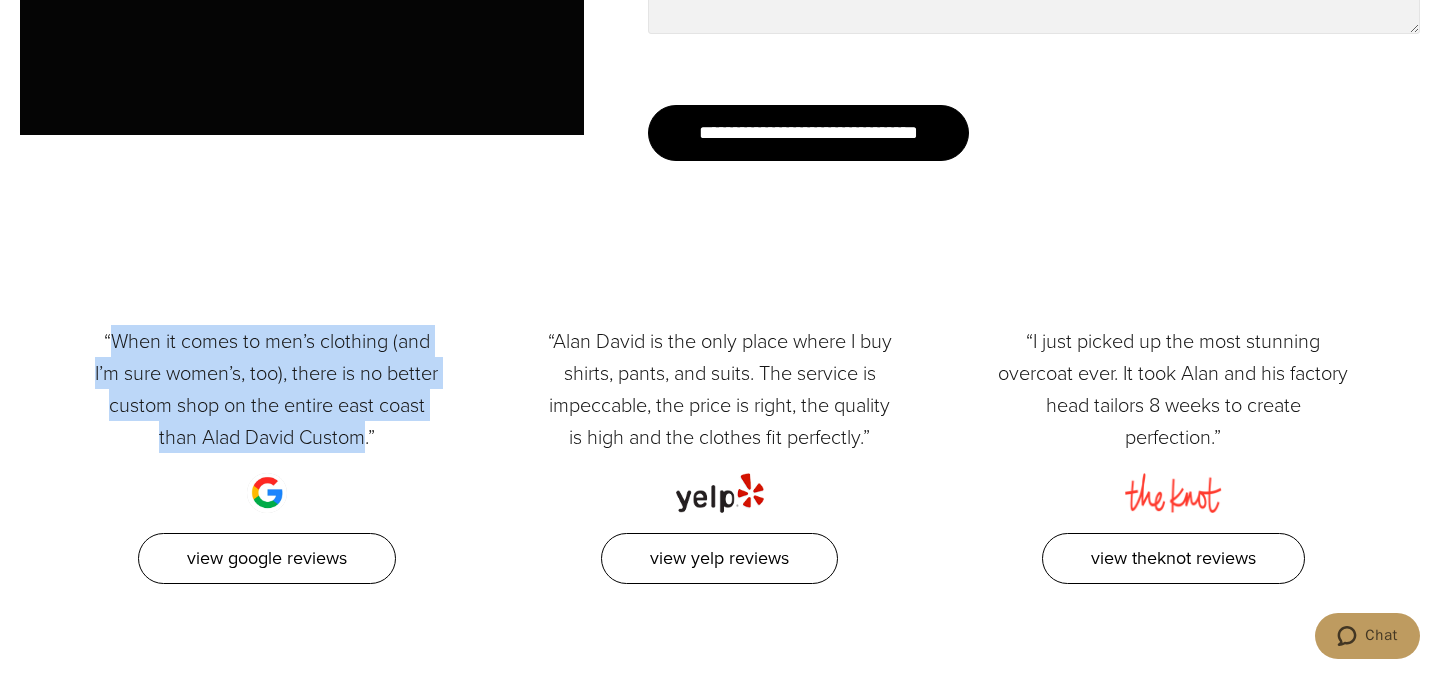 click on "“When it comes to men’s clothing (and I’m sure women’s, too), there is no better custom shop on the entire east coast than Alad David Custom.”" at bounding box center [267, 389] 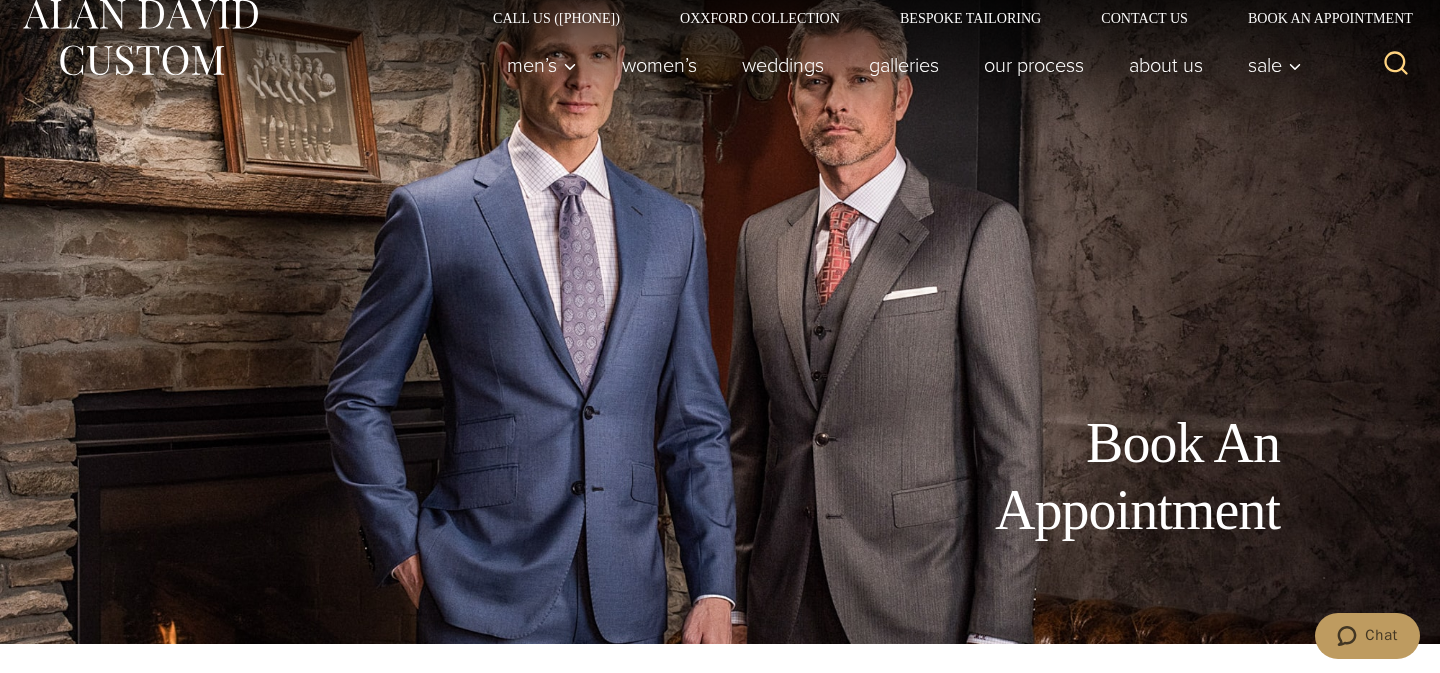 scroll, scrollTop: 0, scrollLeft: 0, axis: both 